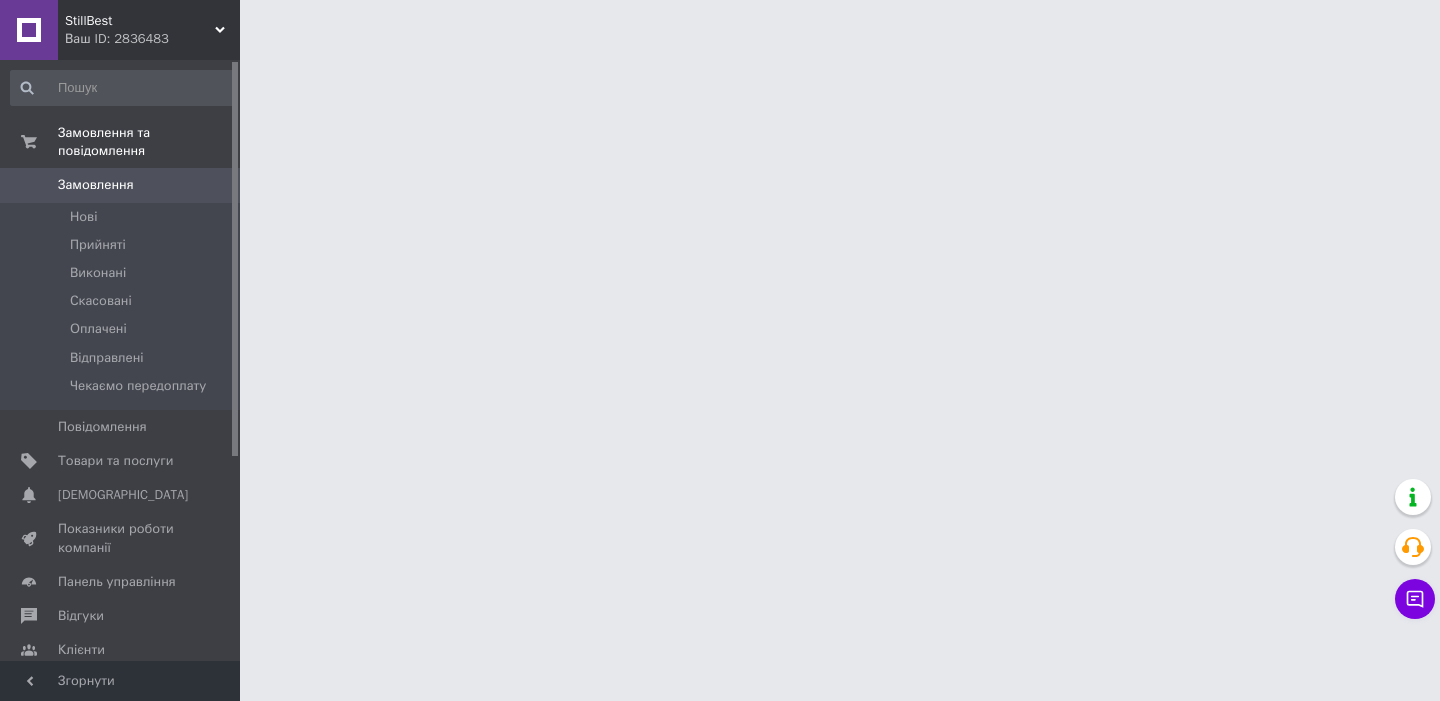 scroll, scrollTop: 0, scrollLeft: 0, axis: both 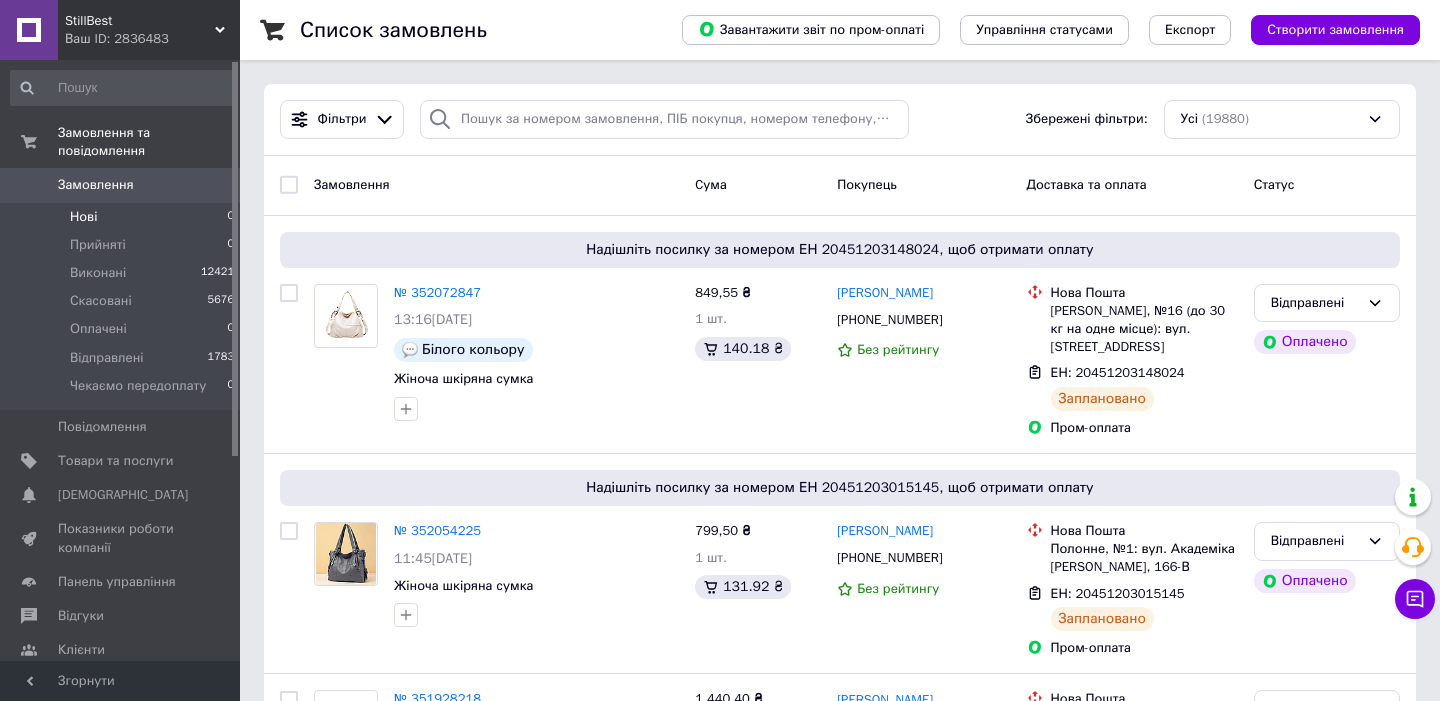 click on "Нові 0" at bounding box center [123, 217] 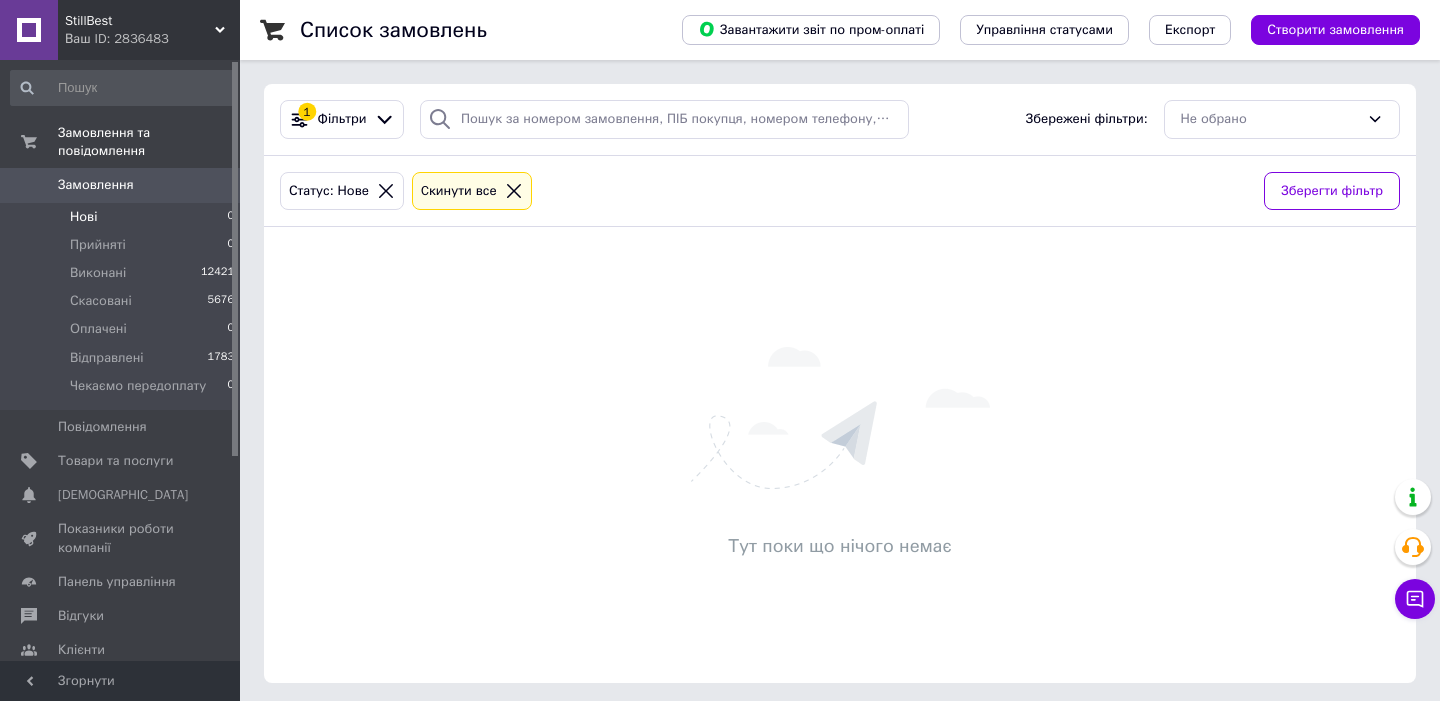 click on "Нові 0" at bounding box center (123, 217) 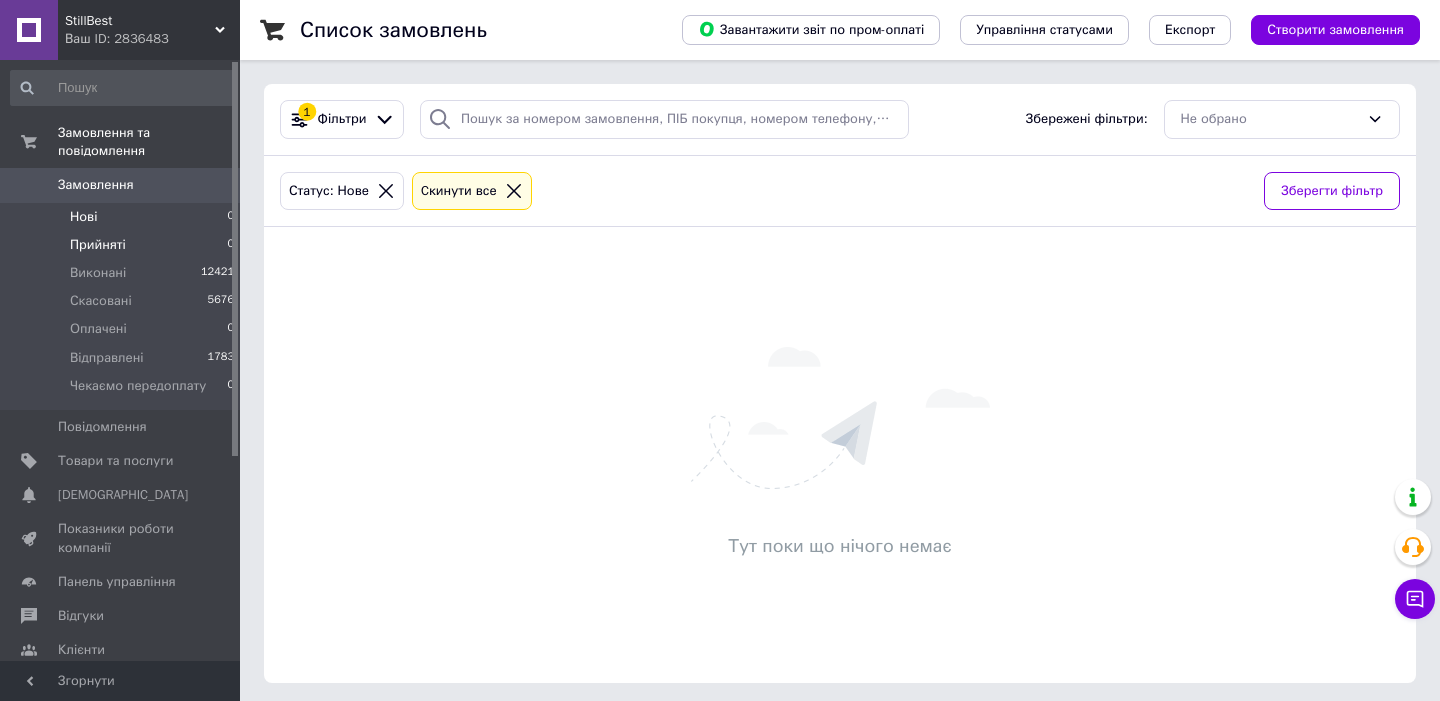 click on "Прийняті 0" at bounding box center [123, 245] 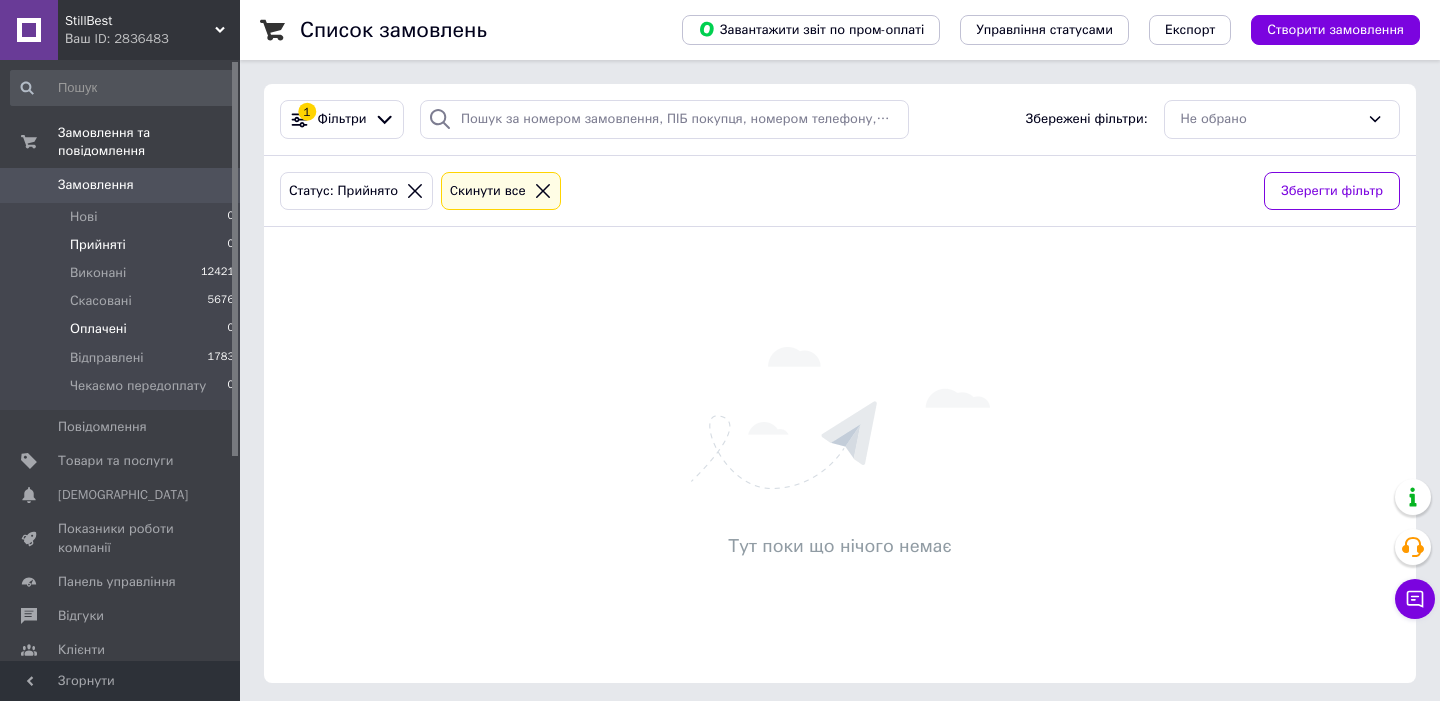 click on "Оплачені" at bounding box center (98, 329) 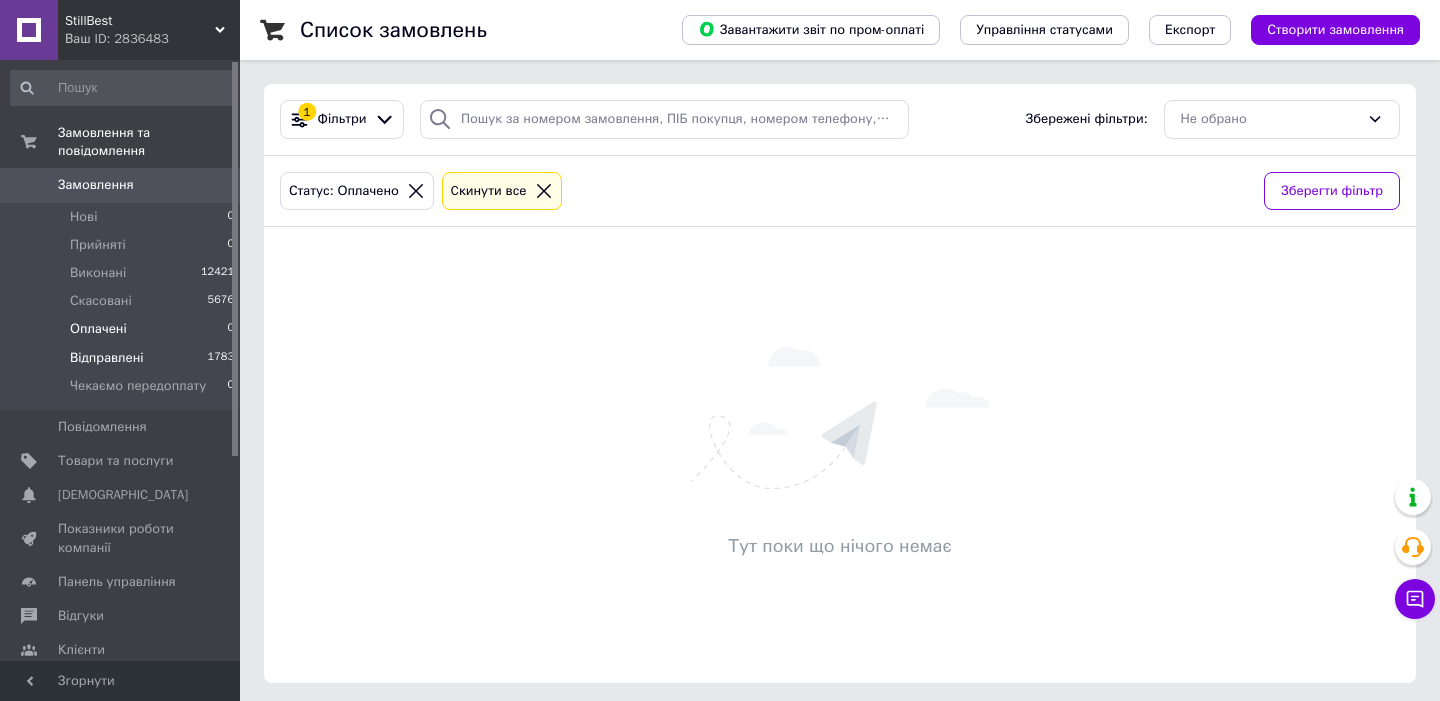 click on "Відправлені" at bounding box center (107, 358) 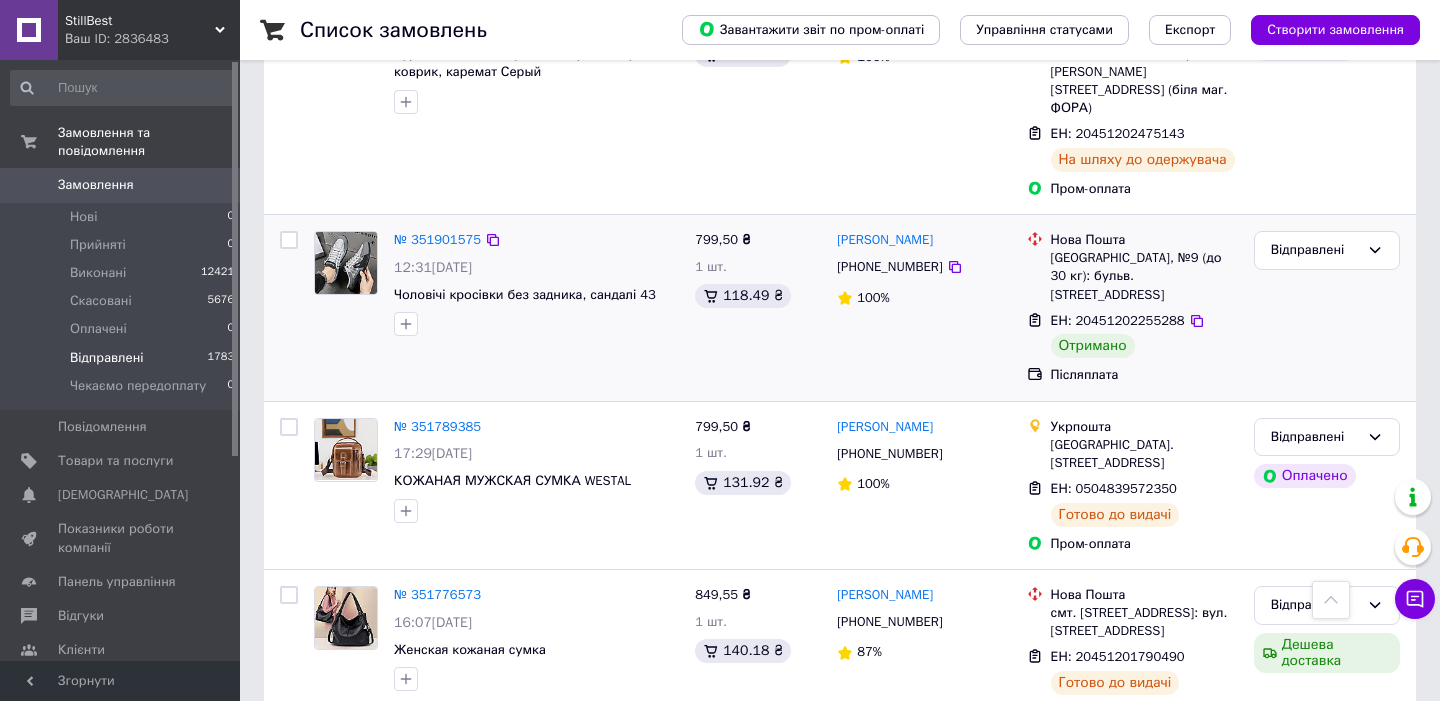 scroll, scrollTop: 773, scrollLeft: 0, axis: vertical 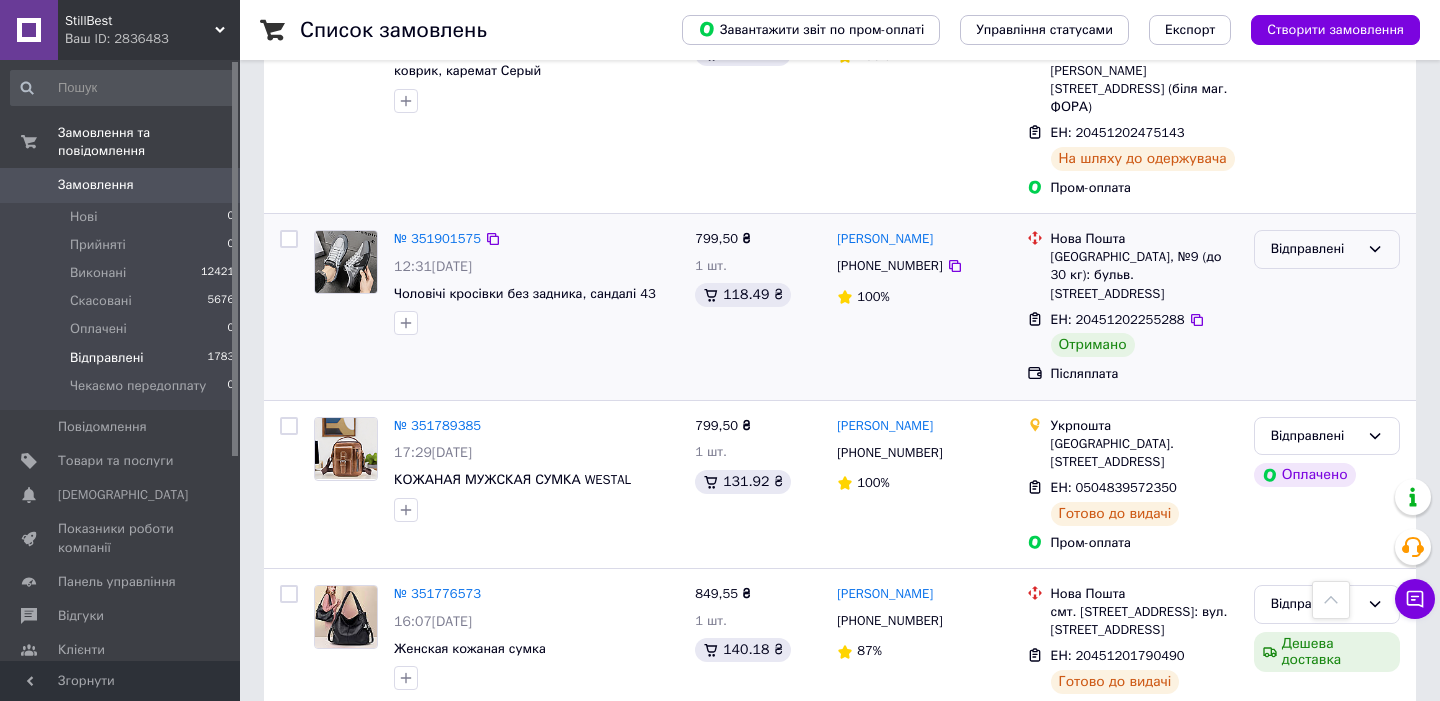 click on "Відправлені" at bounding box center (1327, 249) 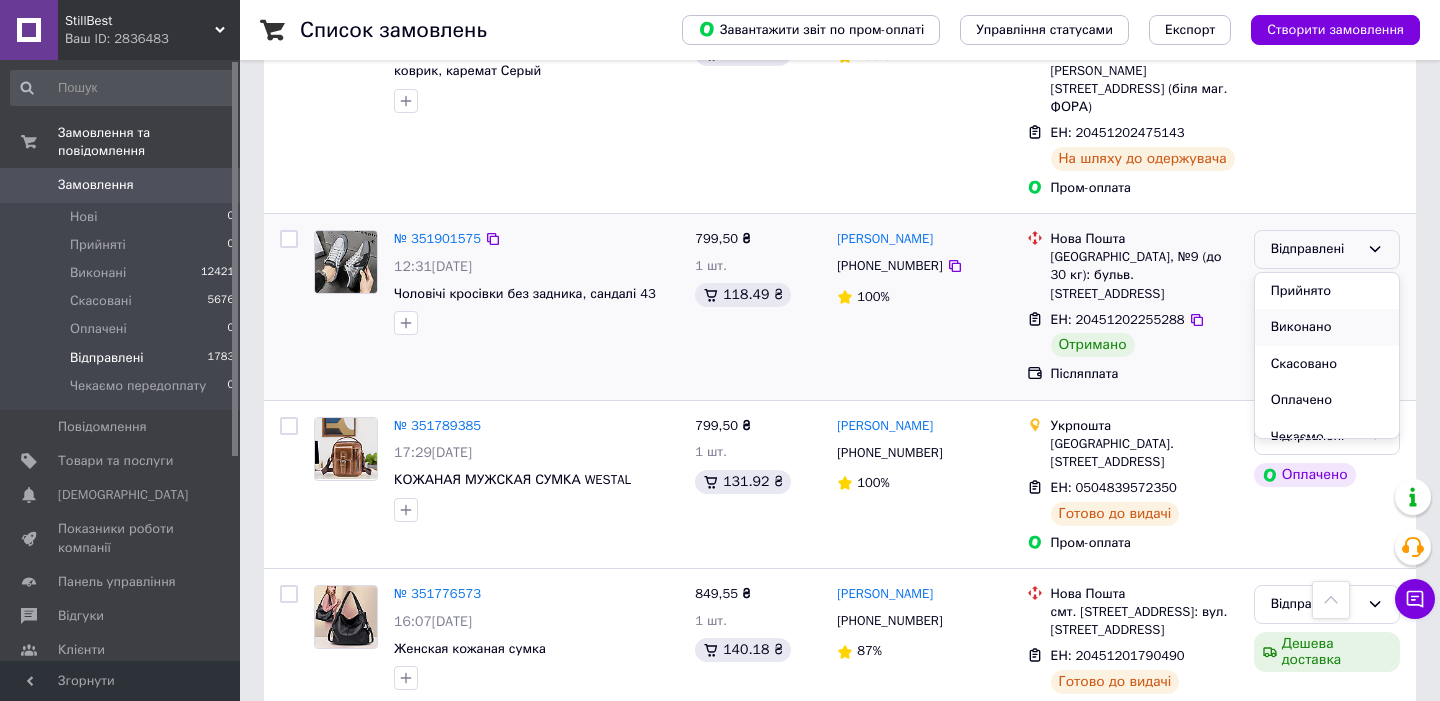 click on "Виконано" at bounding box center (1327, 327) 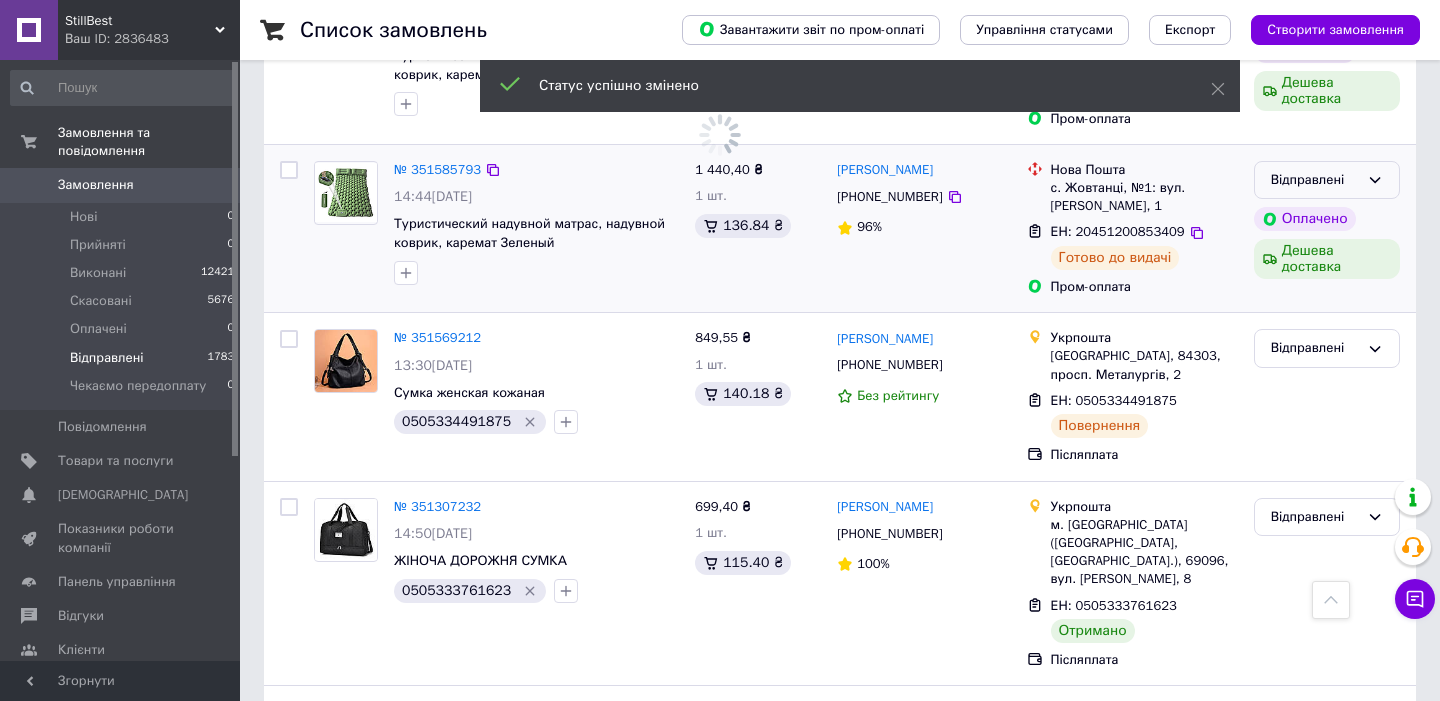scroll, scrollTop: 1703, scrollLeft: 0, axis: vertical 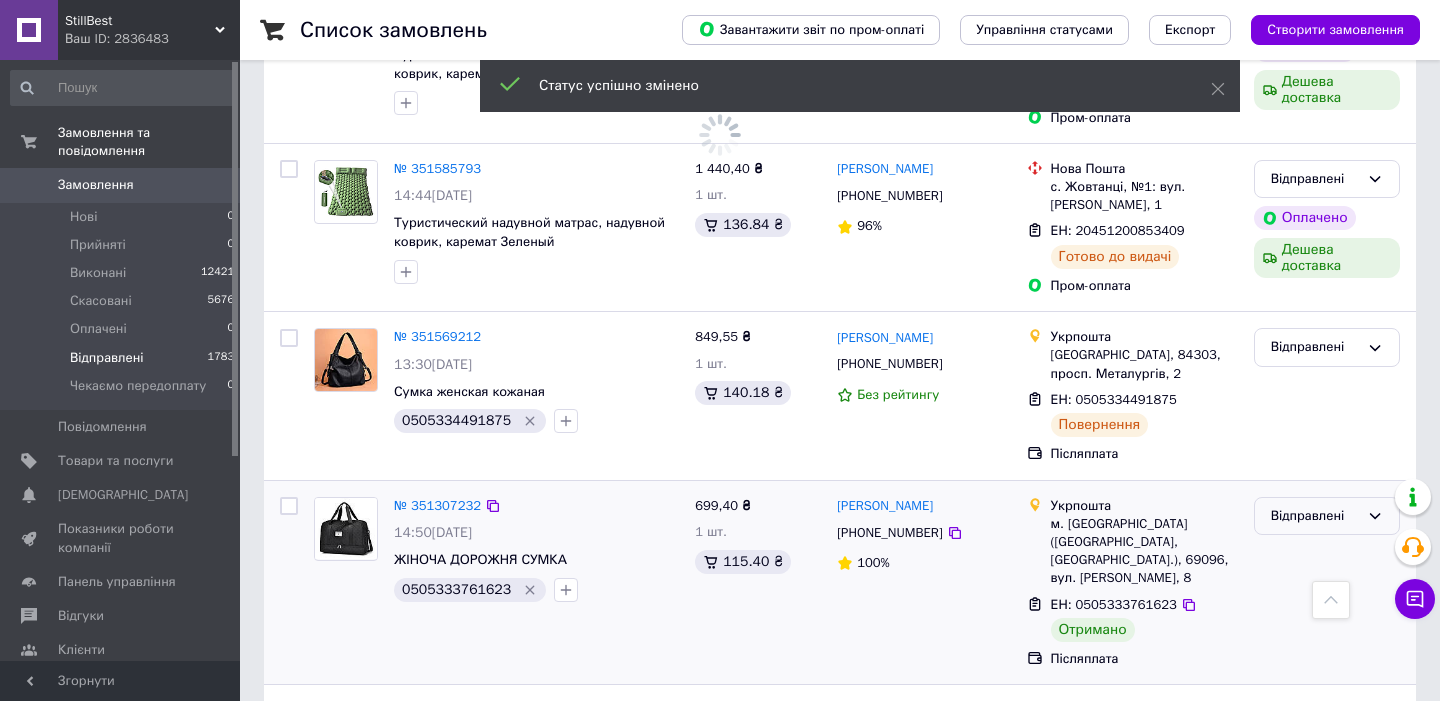 click on "Відправлені" at bounding box center (1315, 516) 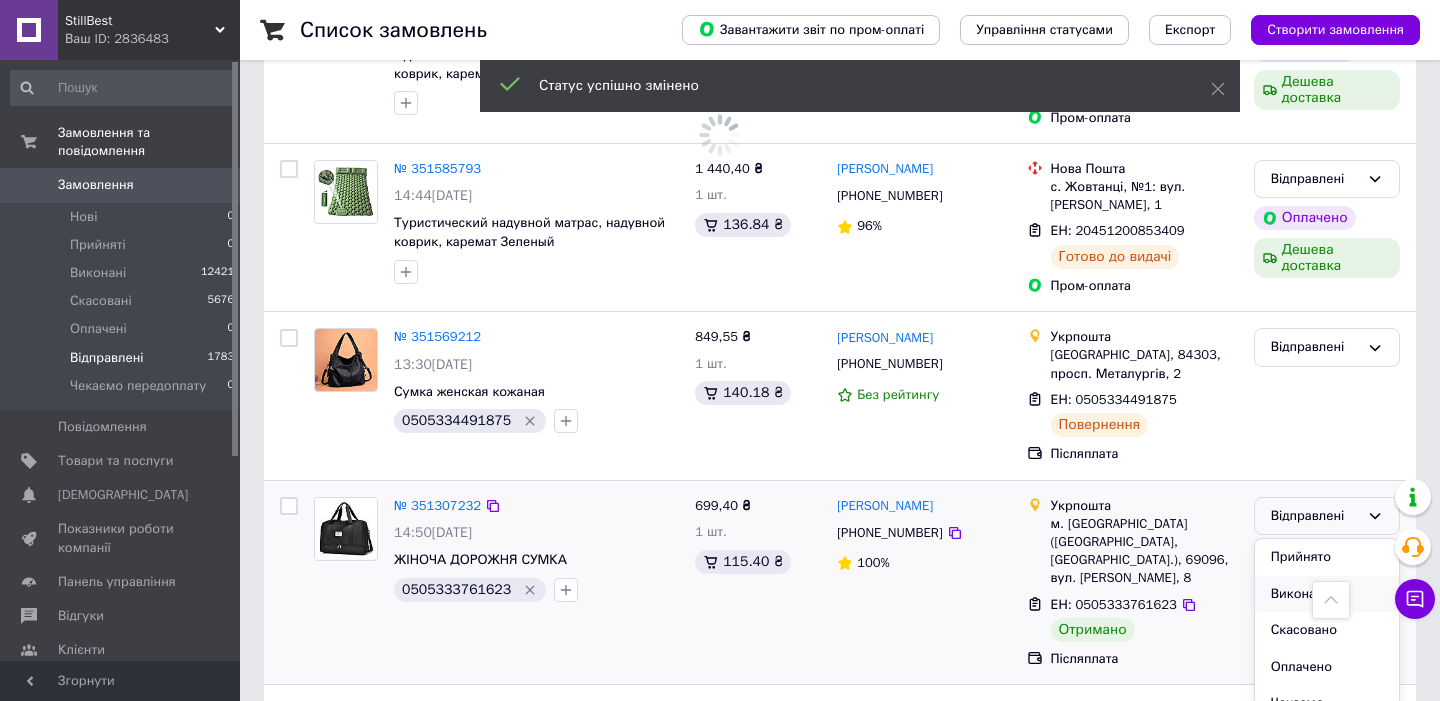 click on "Виконано" at bounding box center [1327, 594] 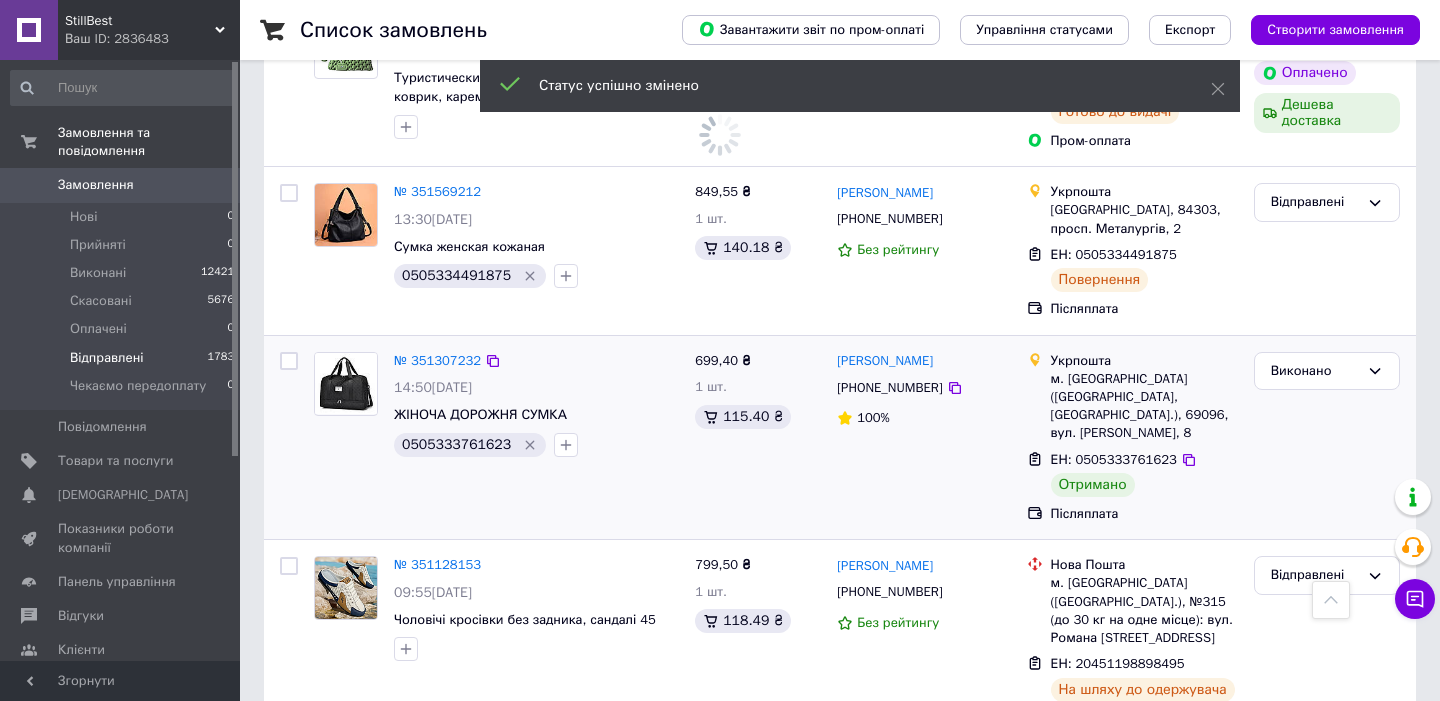 scroll, scrollTop: 1772, scrollLeft: 0, axis: vertical 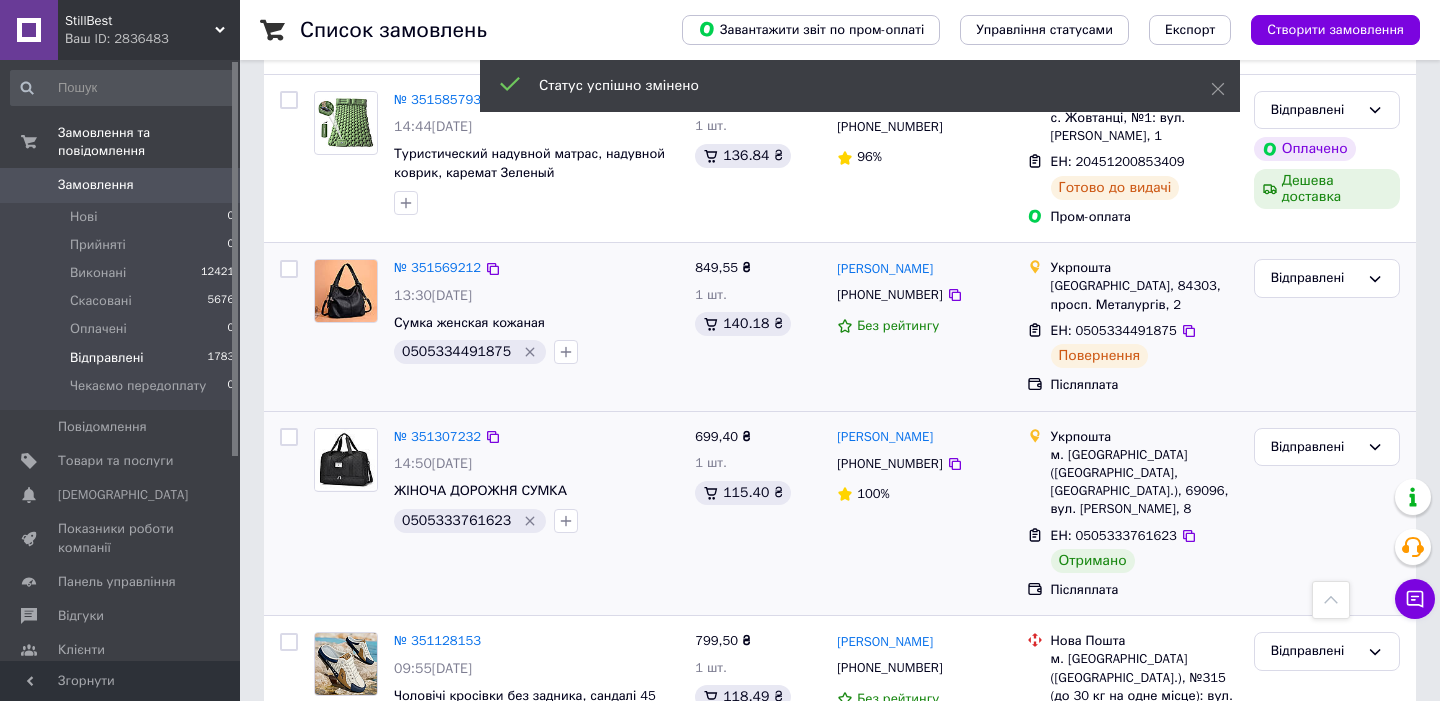 click on "Відправлені" at bounding box center (1315, 278) 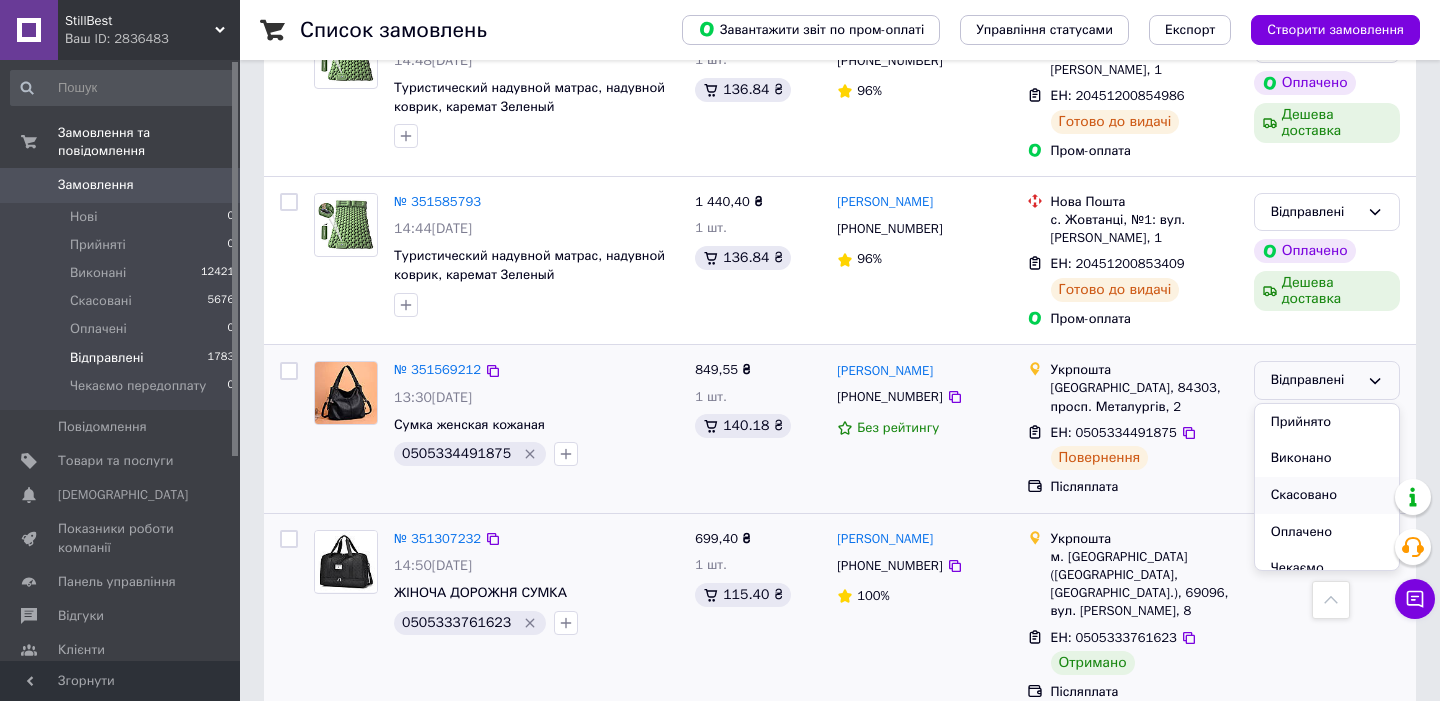 click on "Скасовано" at bounding box center (1327, 495) 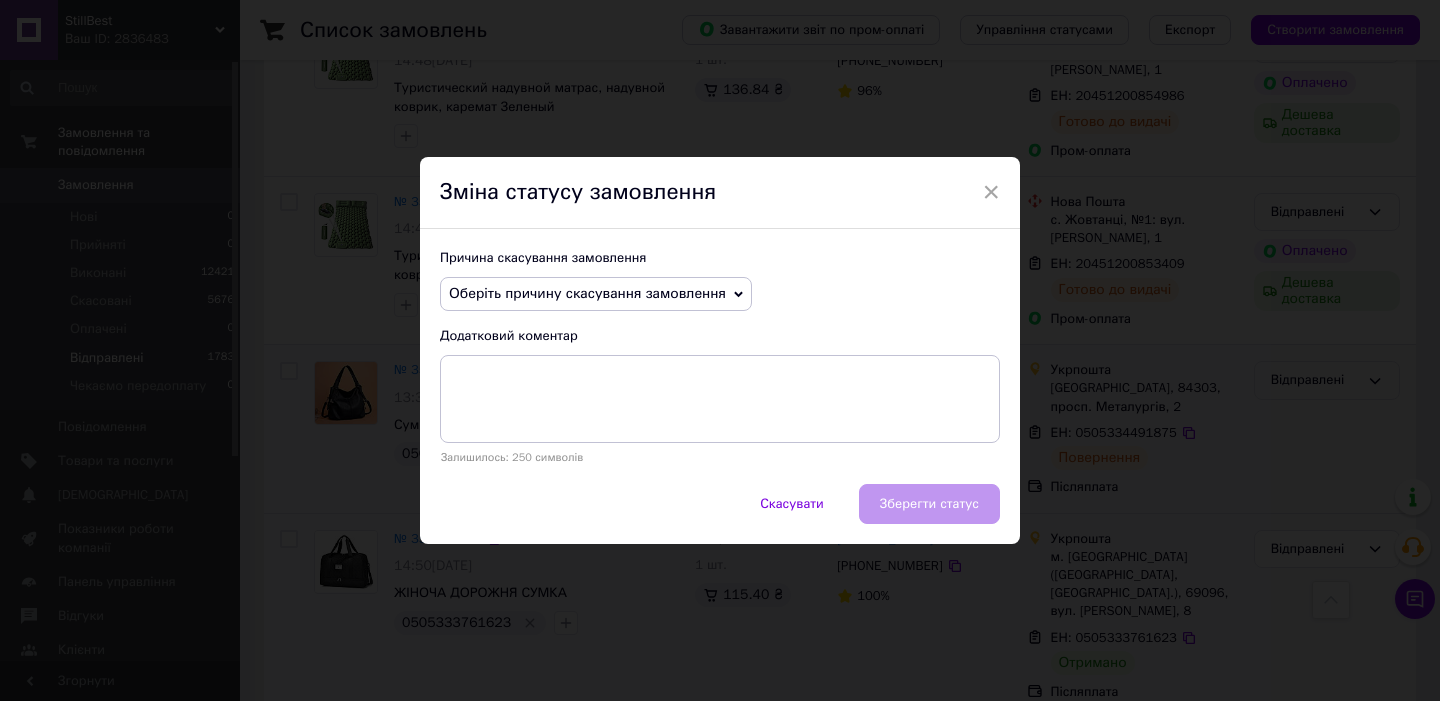 click on "Причина скасування замовлення Оберіть причину скасування замовлення Немає в наявності Немає різновиду товару Оплата не надійшла На прохання покупця Замовлення-дублікат Не виходить додзвонитися Інше Додатковий коментар Залишилось: 250 символів" at bounding box center [720, 356] 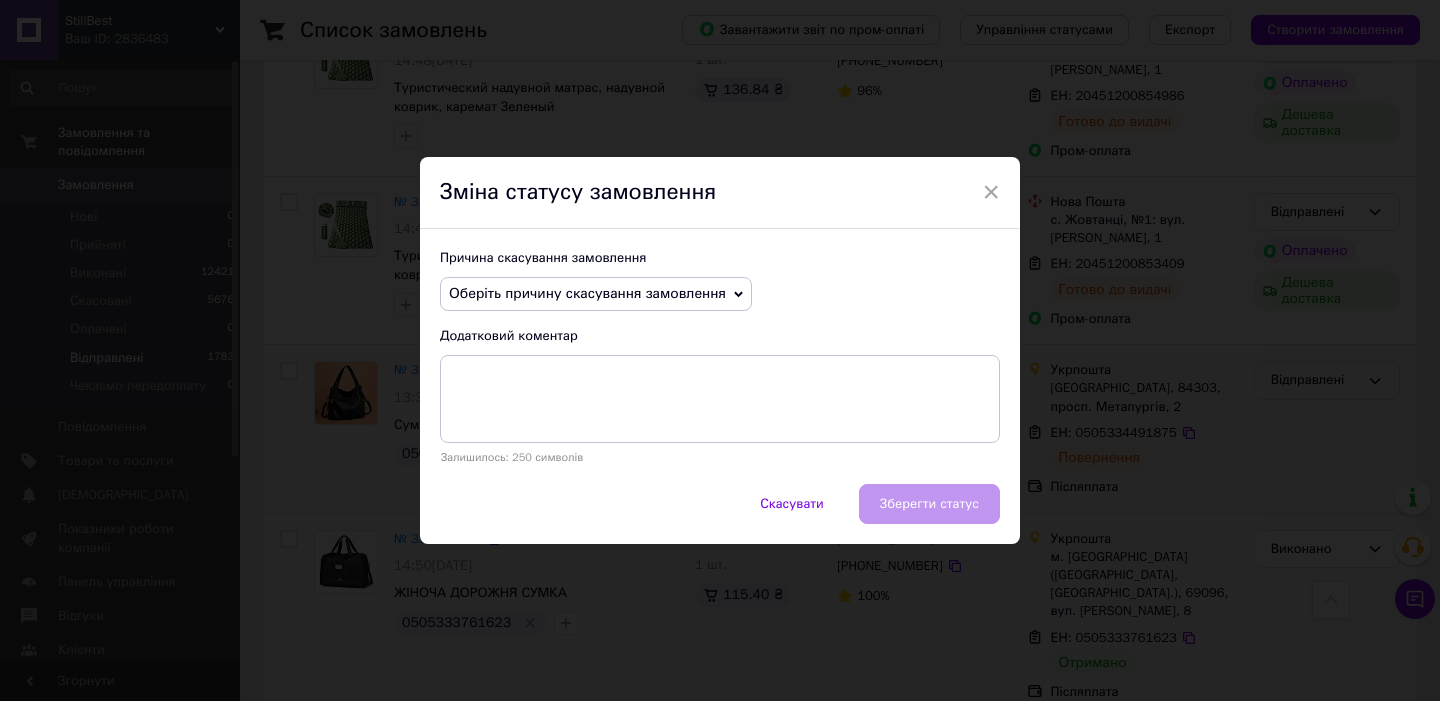 drag, startPoint x: 615, startPoint y: 303, endPoint x: 614, endPoint y: 292, distance: 11.045361 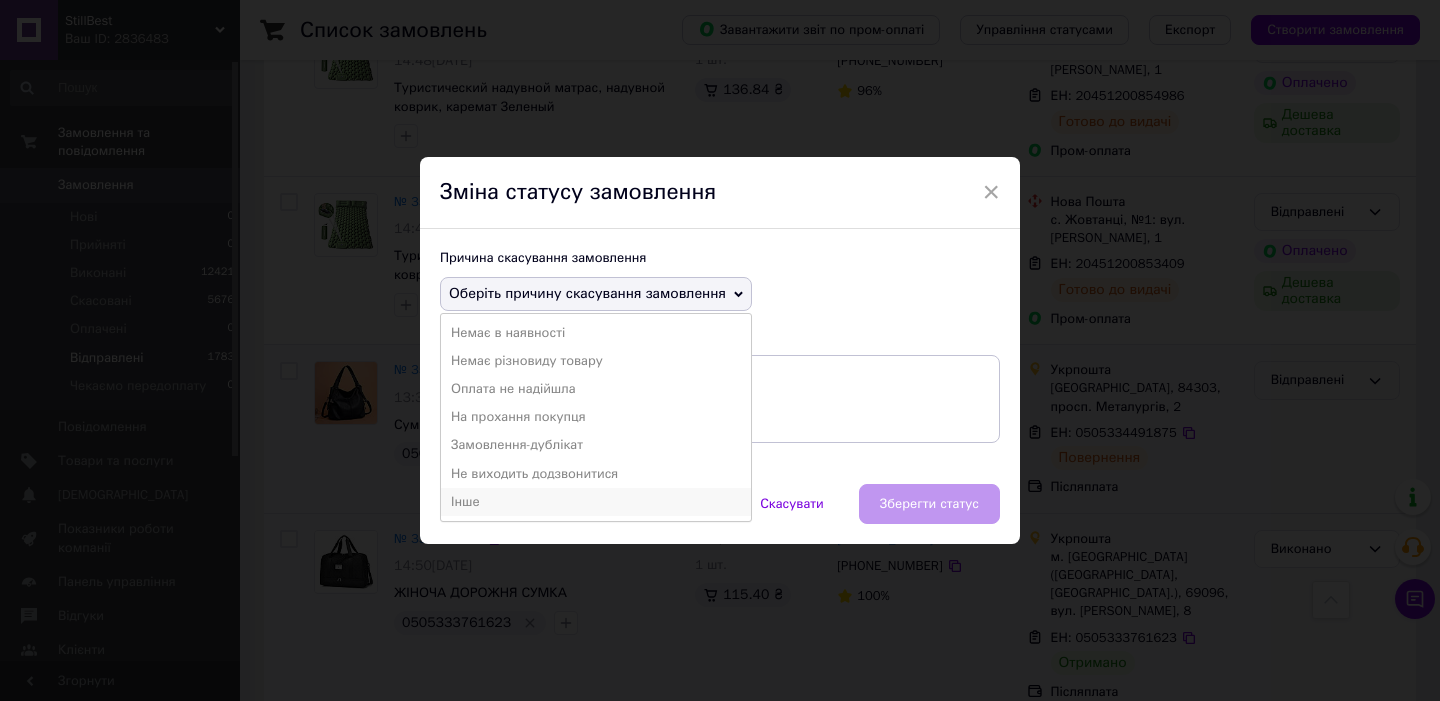 click on "Інше" at bounding box center [596, 502] 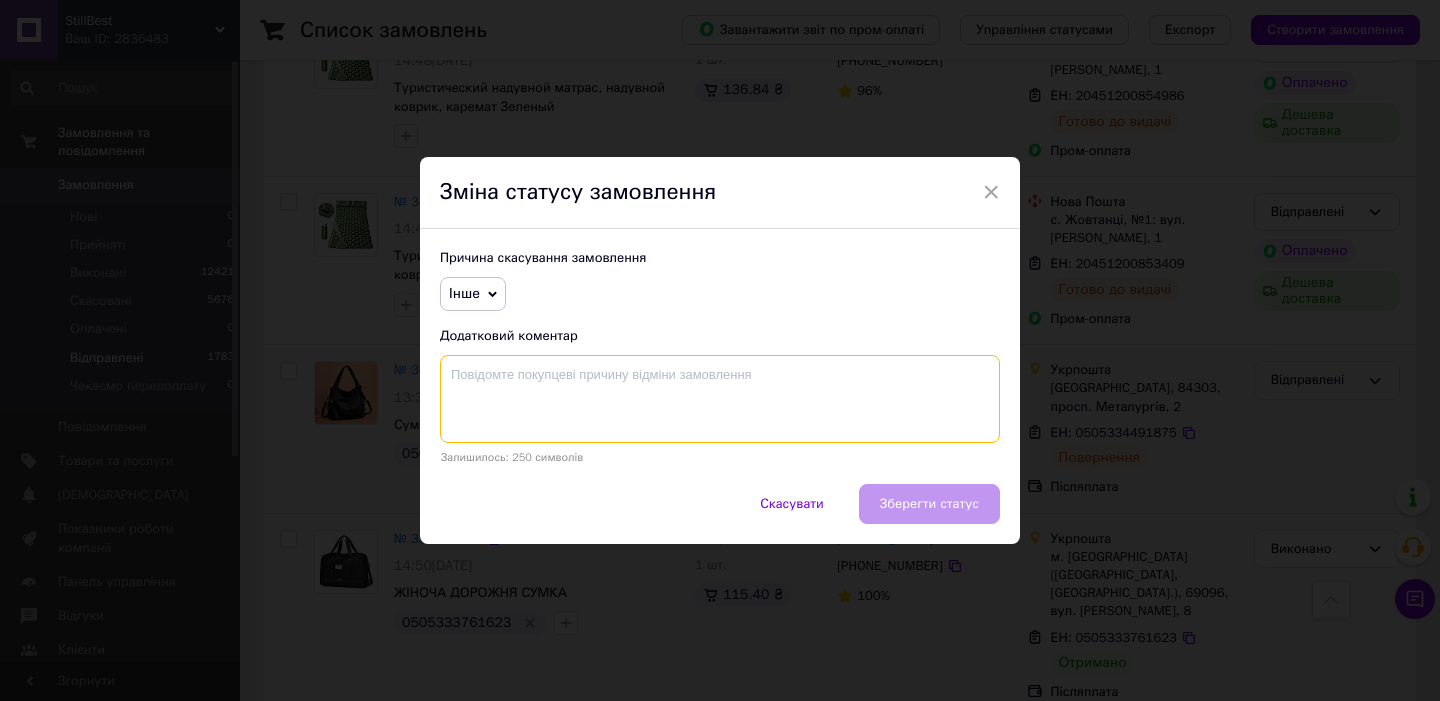 click at bounding box center (720, 399) 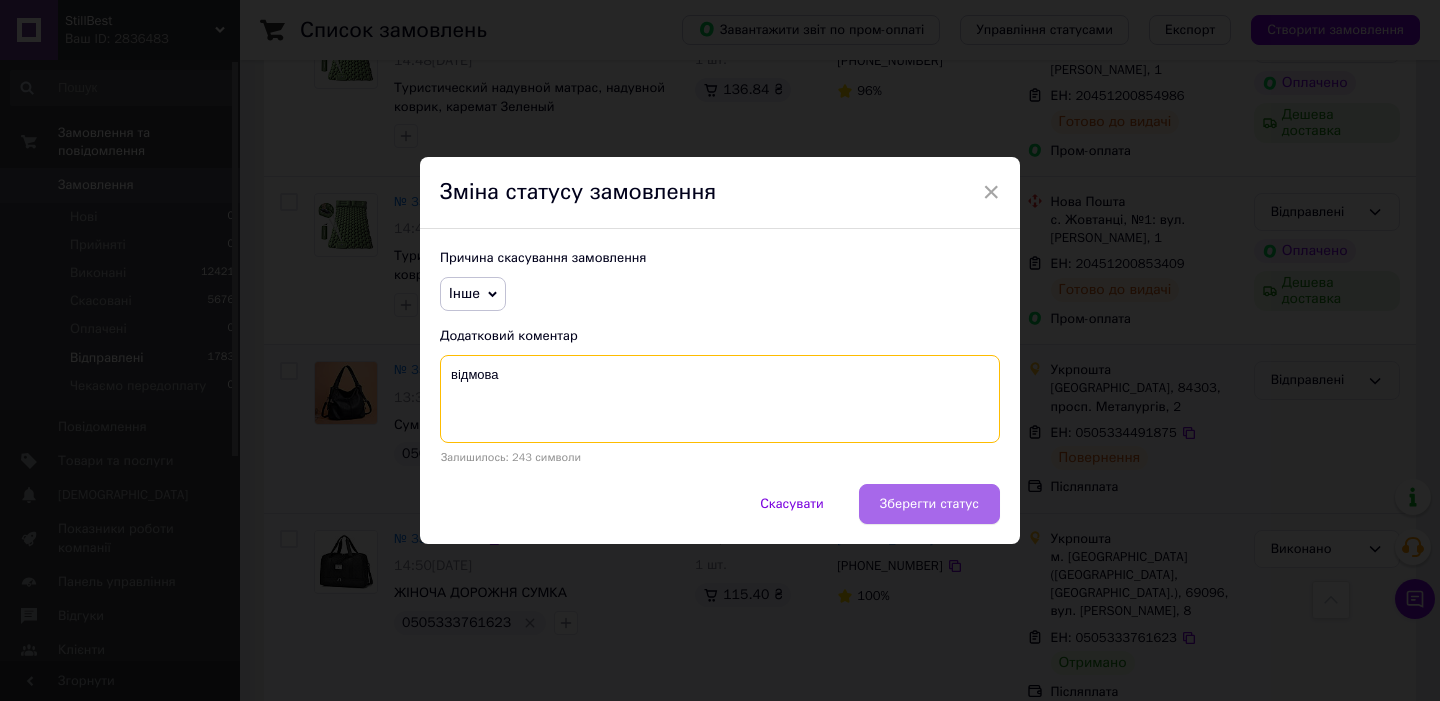 type on "відмова" 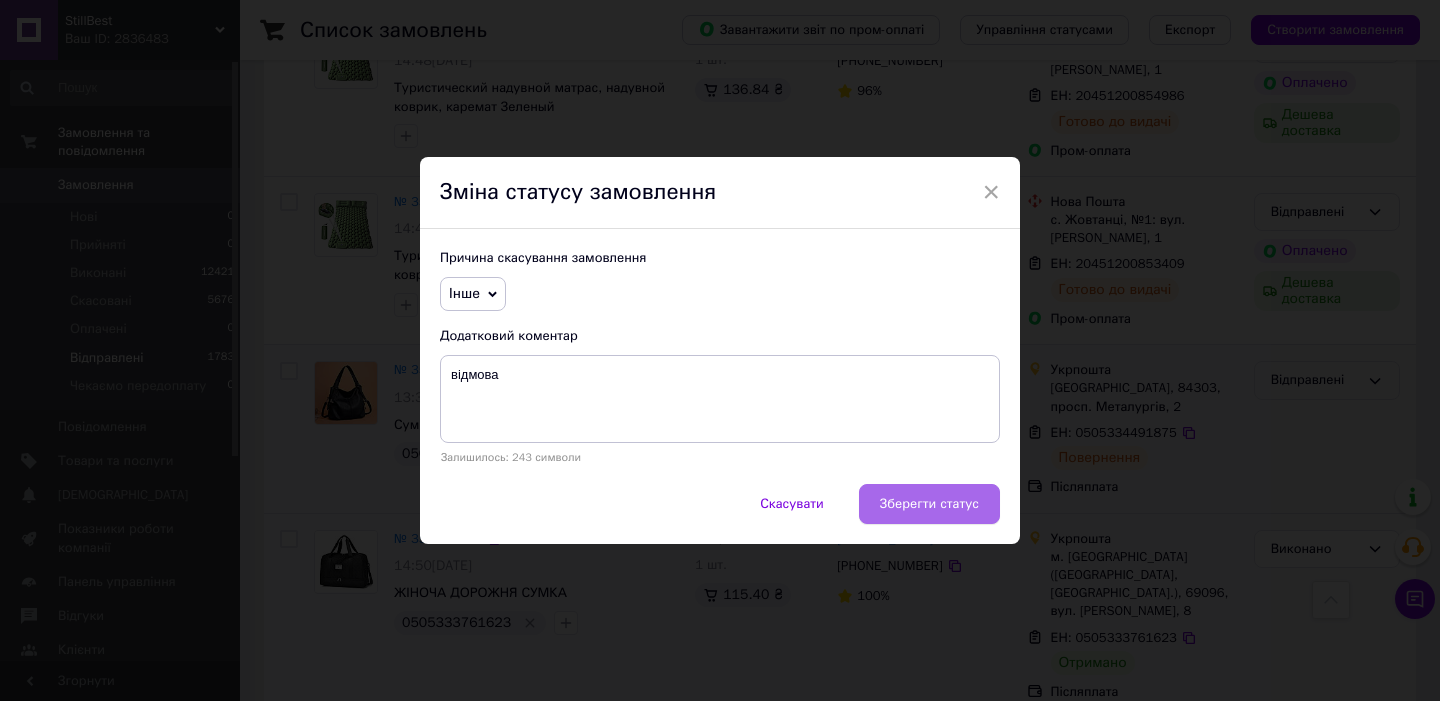 click on "Зберегти статус" at bounding box center (929, 504) 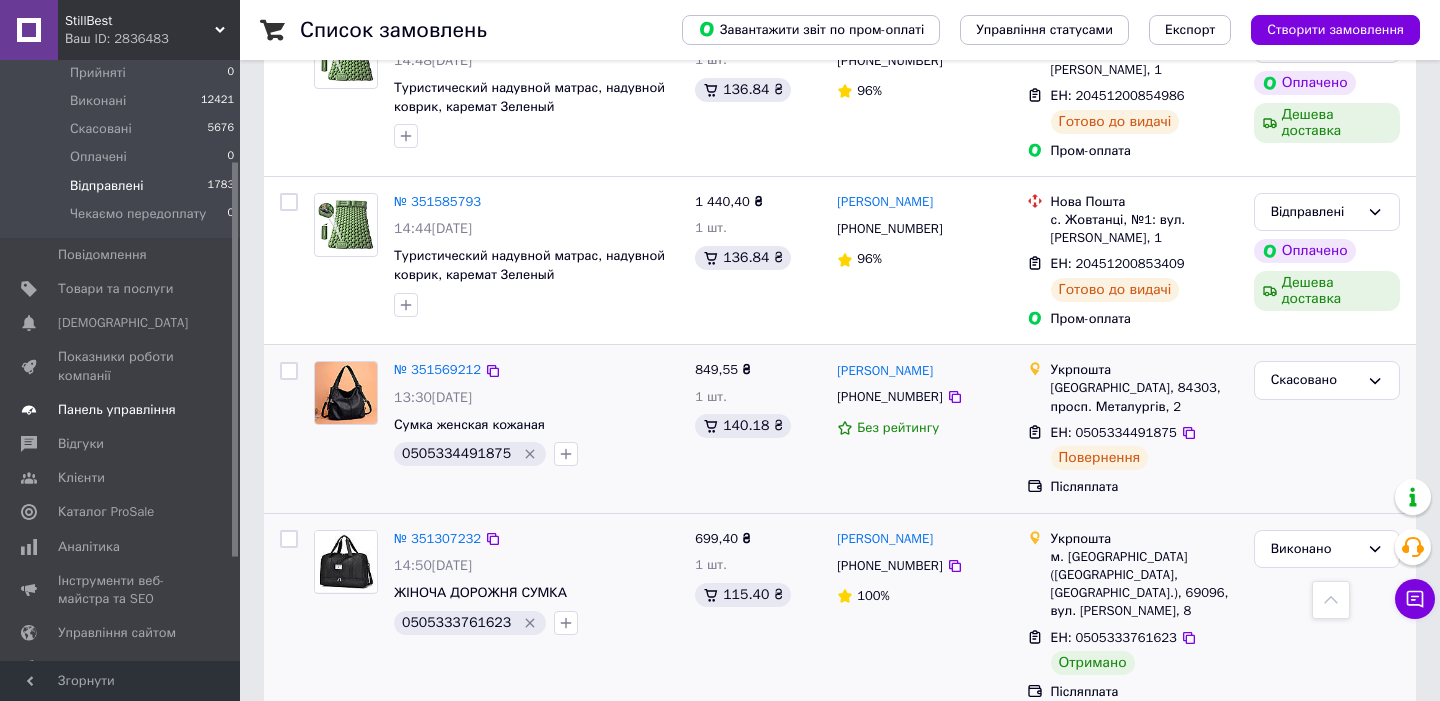 scroll, scrollTop: 175, scrollLeft: 0, axis: vertical 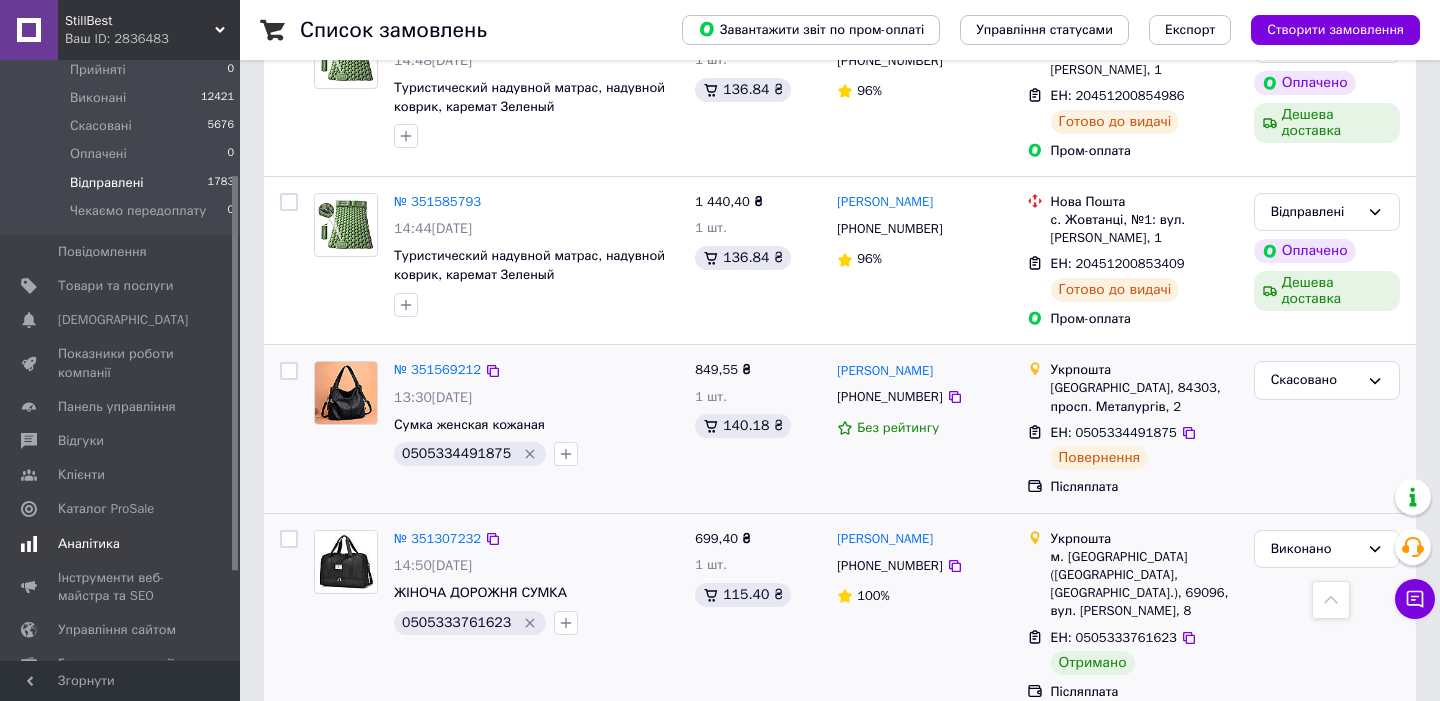 click on "Аналітика" at bounding box center [123, 544] 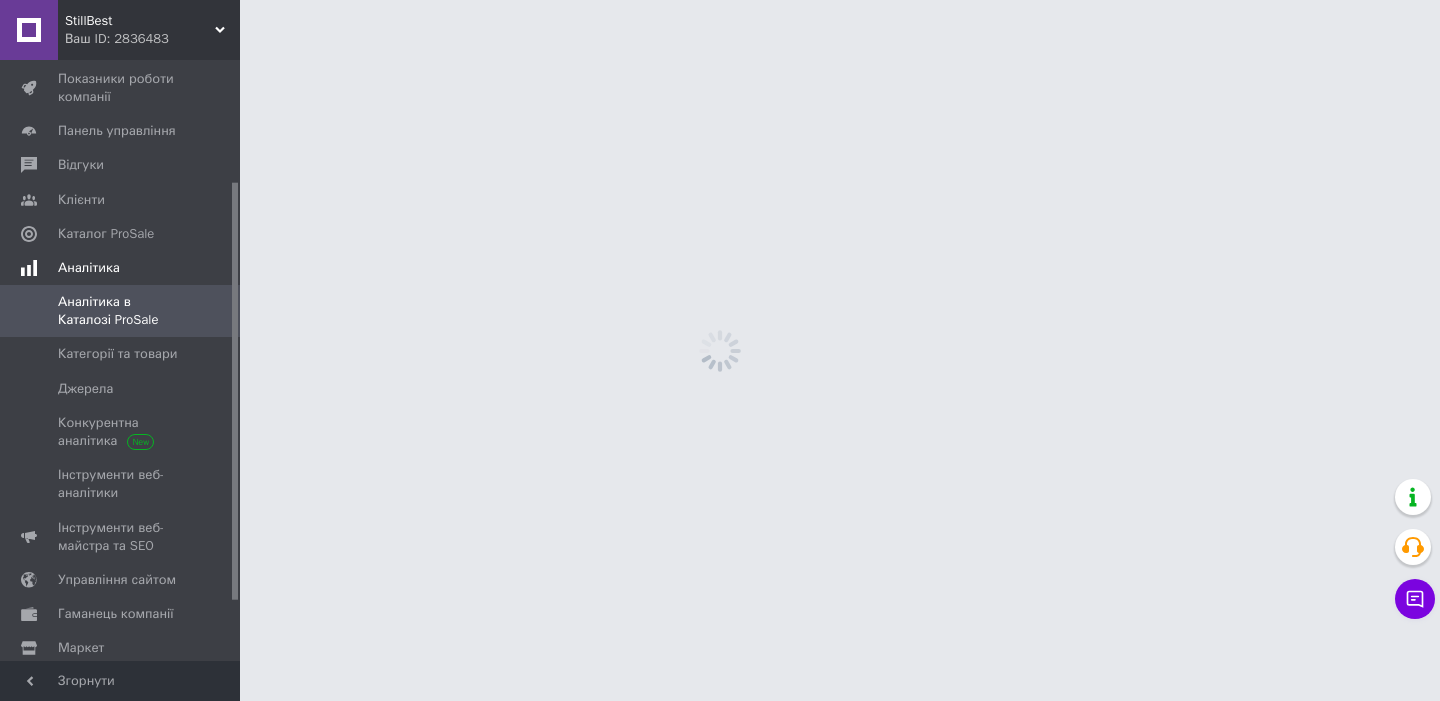 scroll, scrollTop: 0, scrollLeft: 0, axis: both 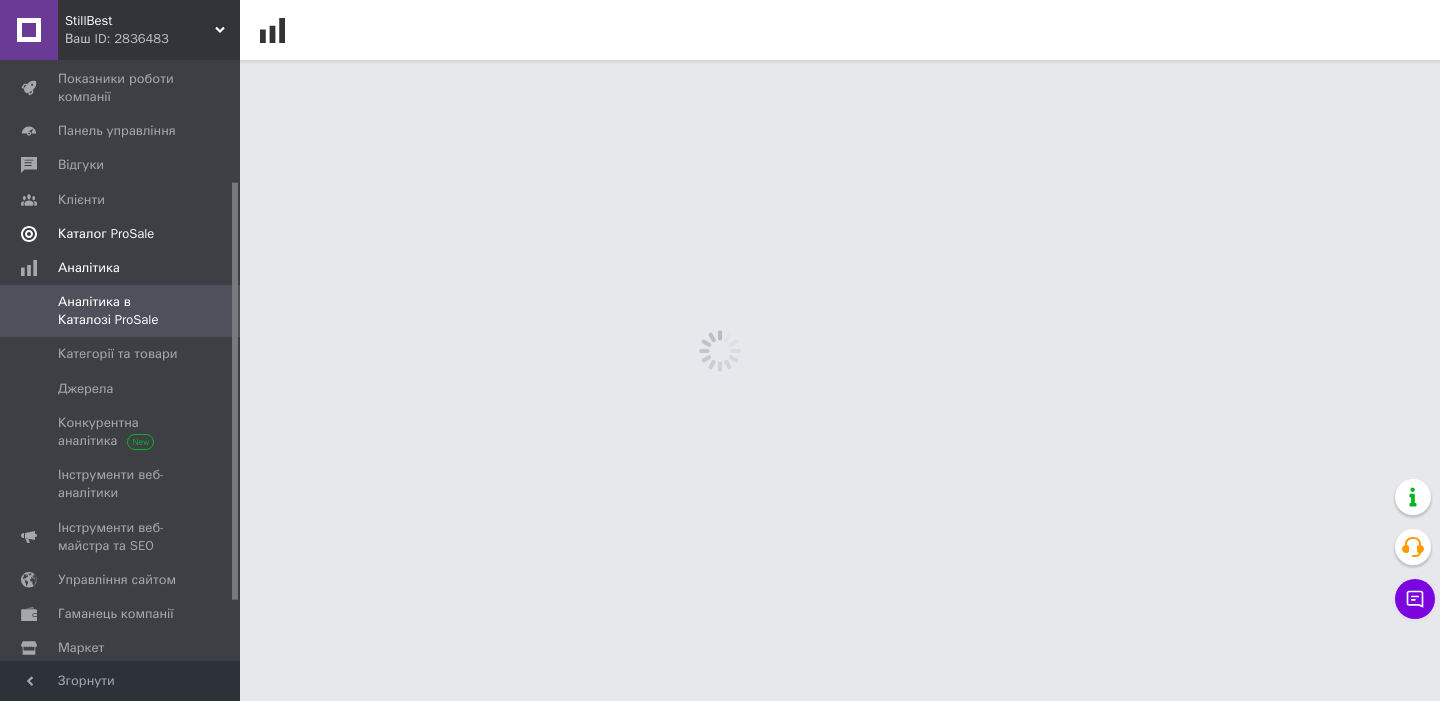 click on "Каталог ProSale" at bounding box center (121, 234) 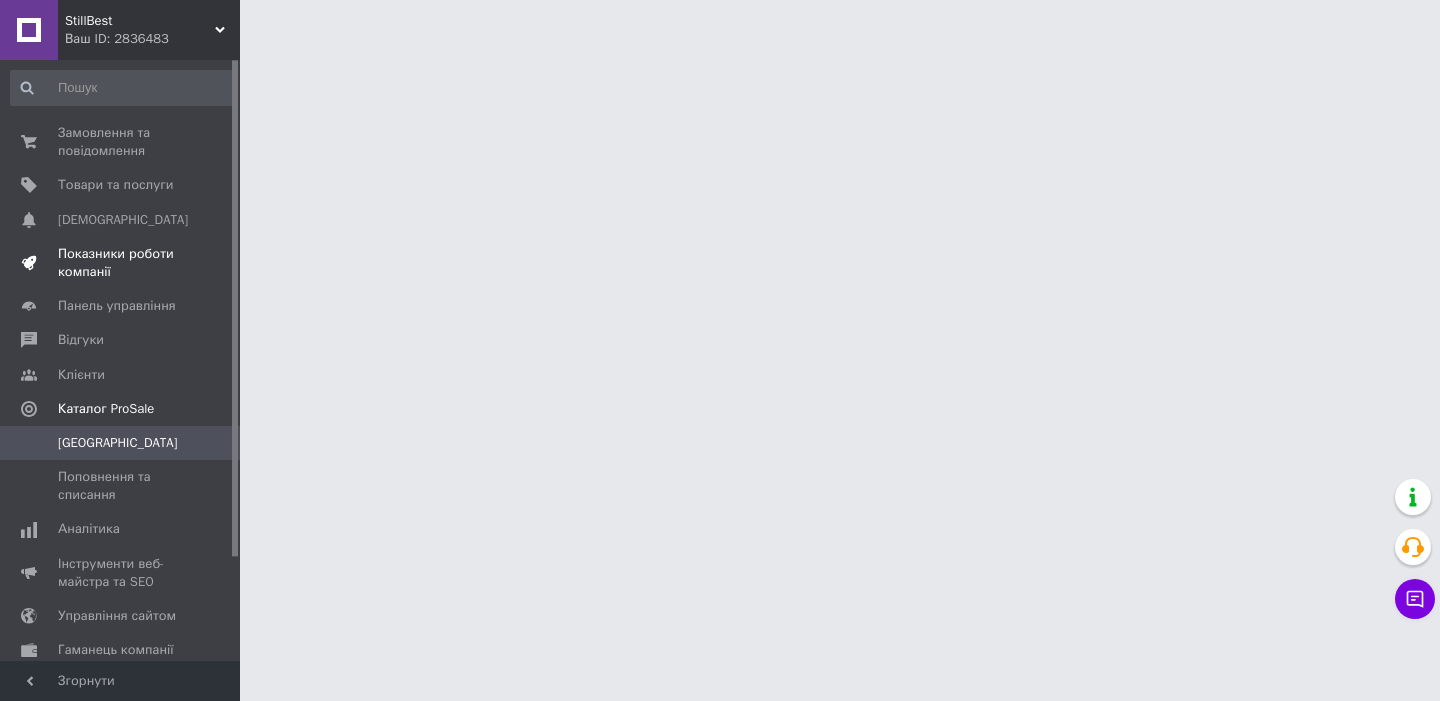 scroll, scrollTop: 0, scrollLeft: 0, axis: both 